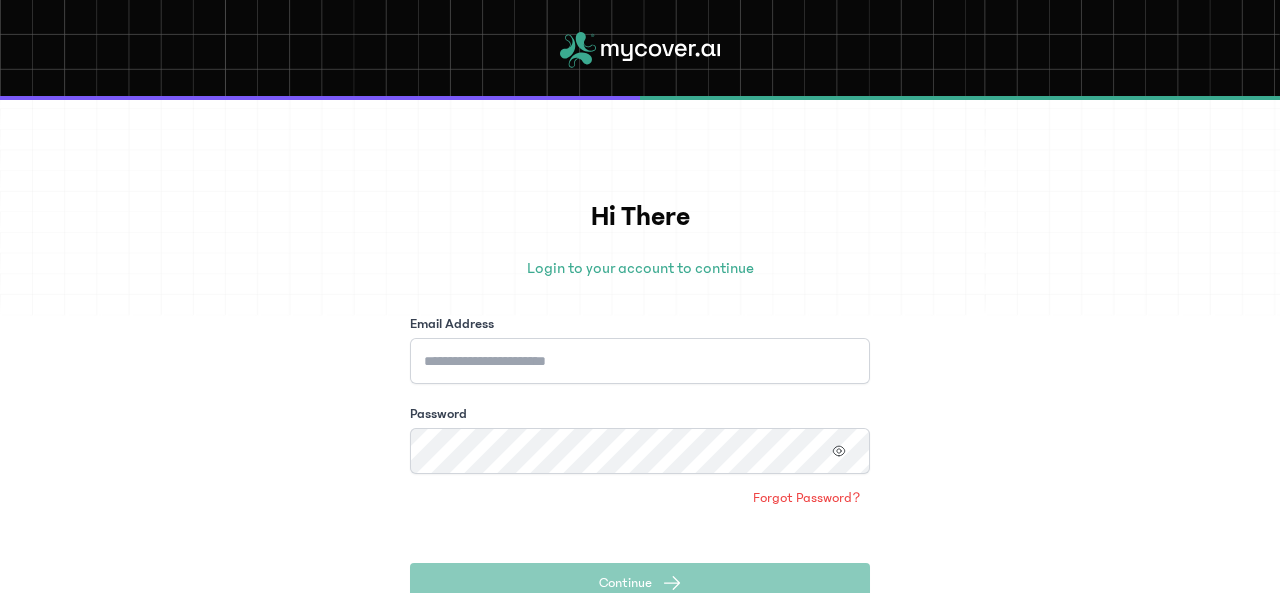 scroll, scrollTop: 0, scrollLeft: 0, axis: both 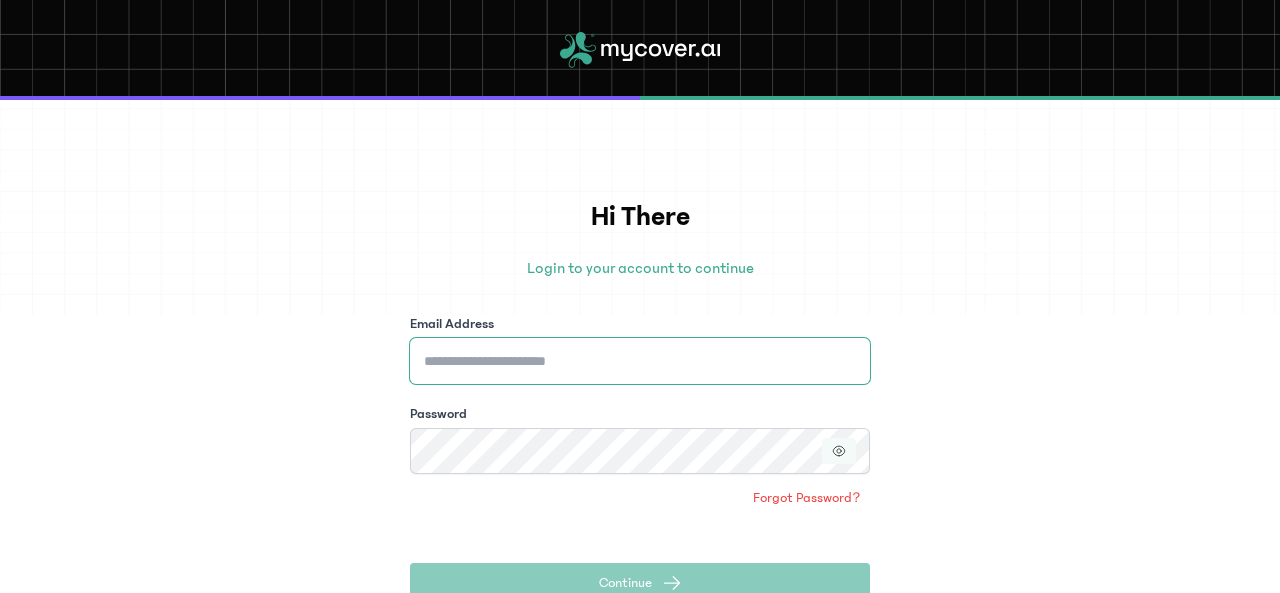 type on "**********" 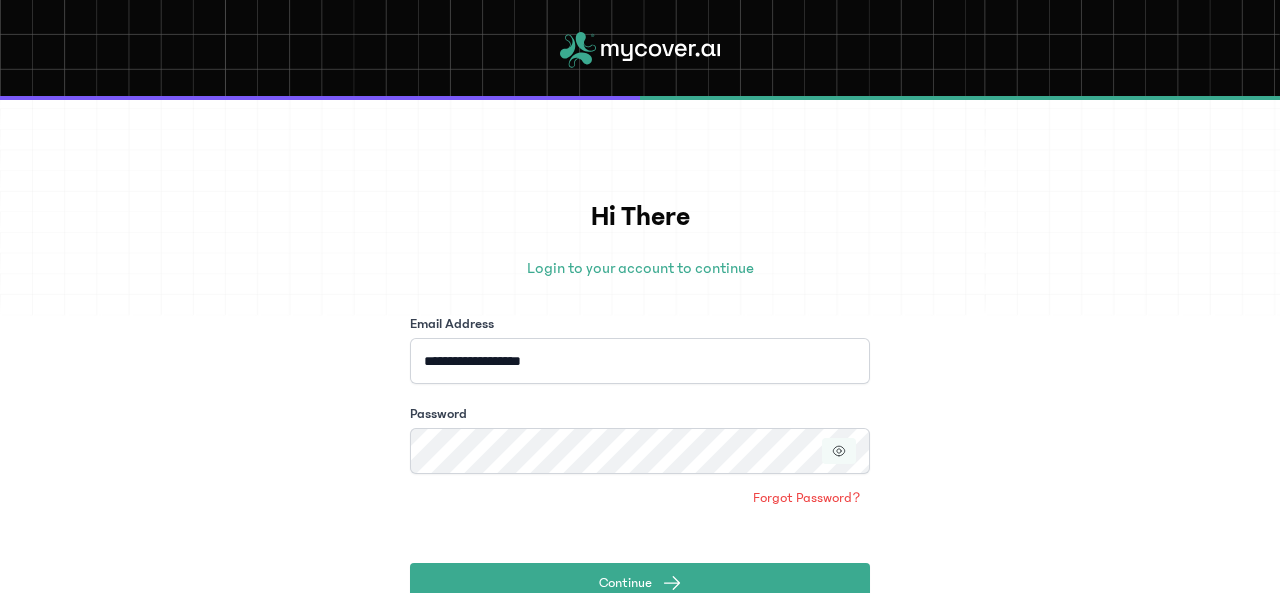 click 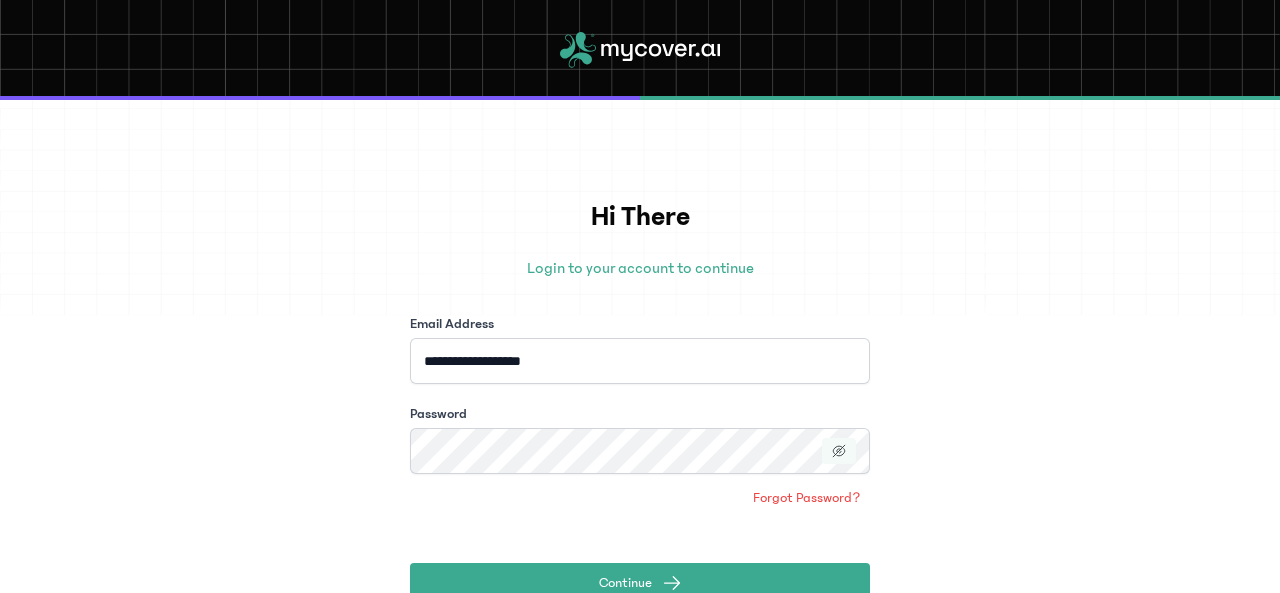scroll, scrollTop: 102, scrollLeft: 0, axis: vertical 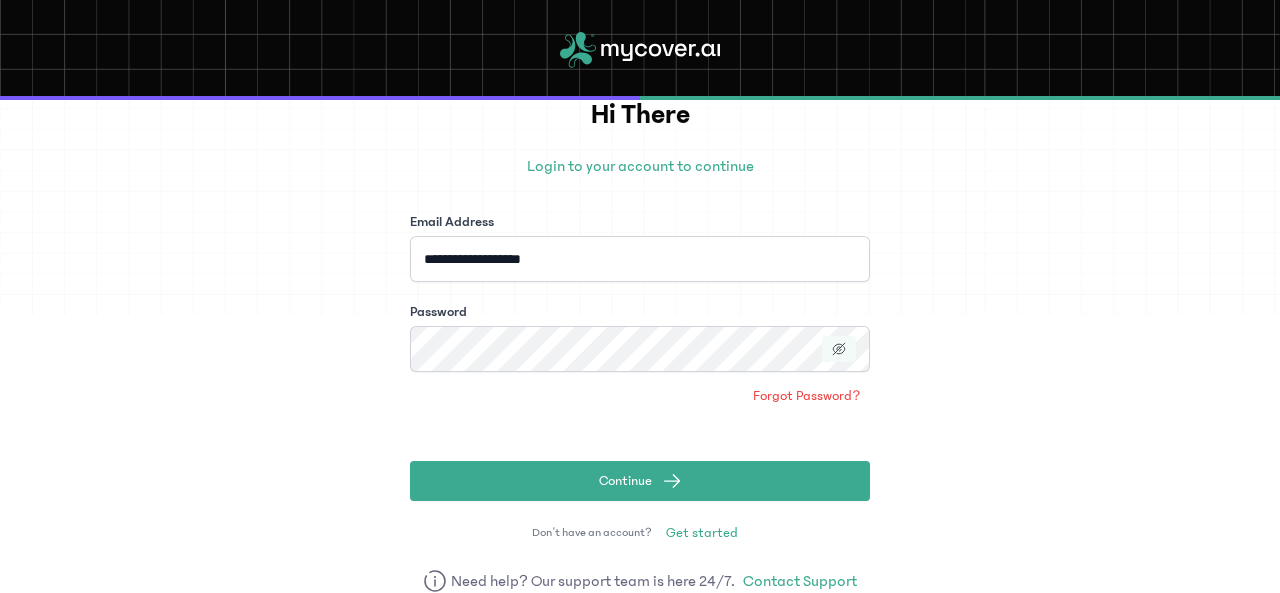 click 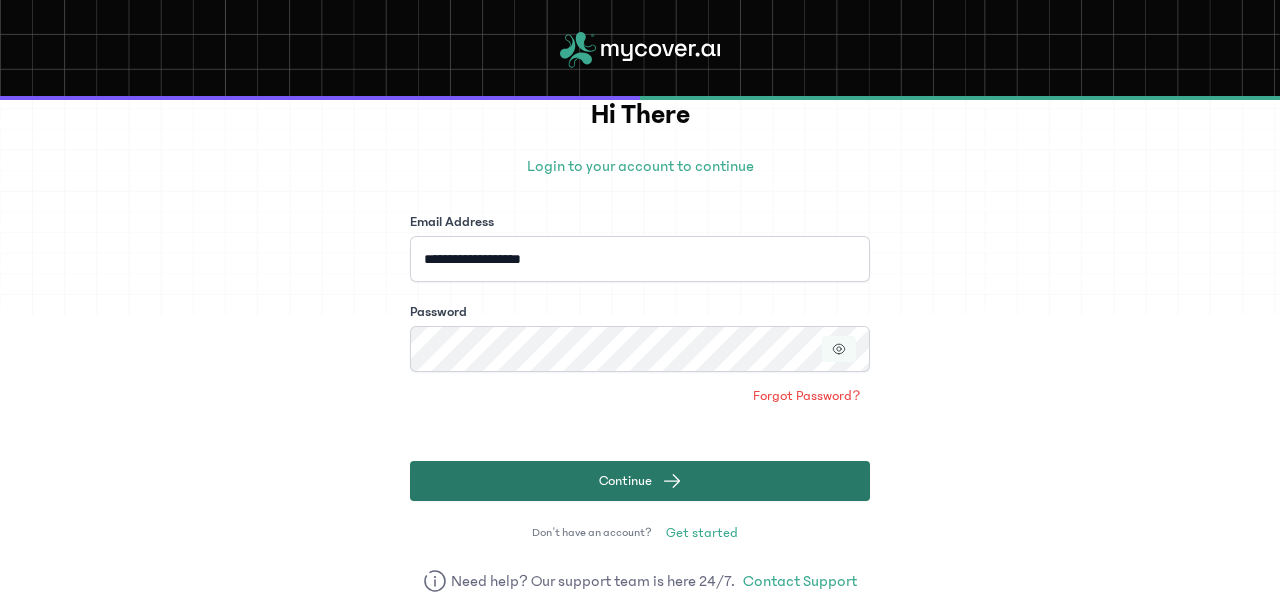 click 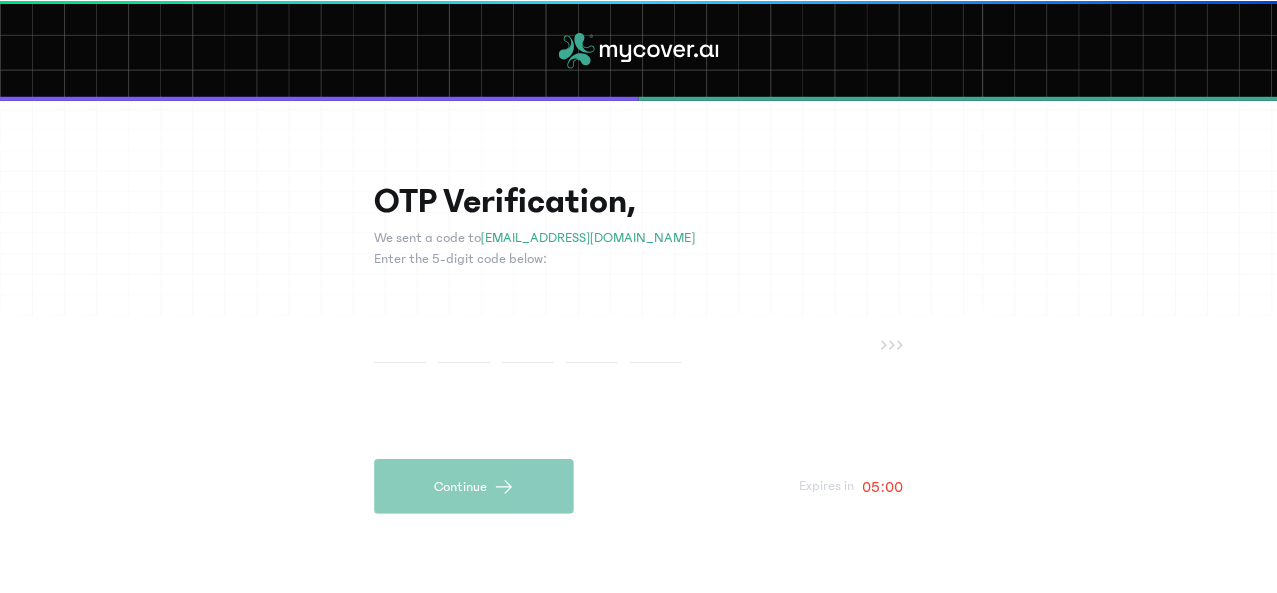 scroll, scrollTop: 0, scrollLeft: 0, axis: both 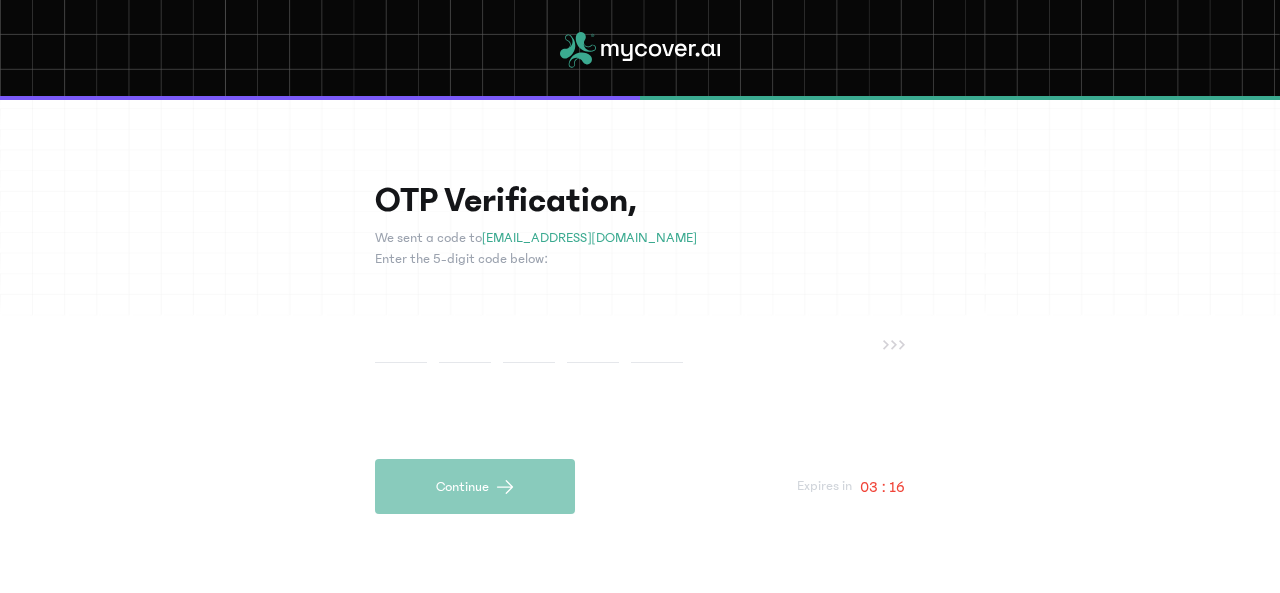 click on "OTP Verification,  We sent a code to  [EMAIL_ADDRESS][DOMAIN_NAME] Enter the 5-digit code below:
Continue Expires in 03 : 16" 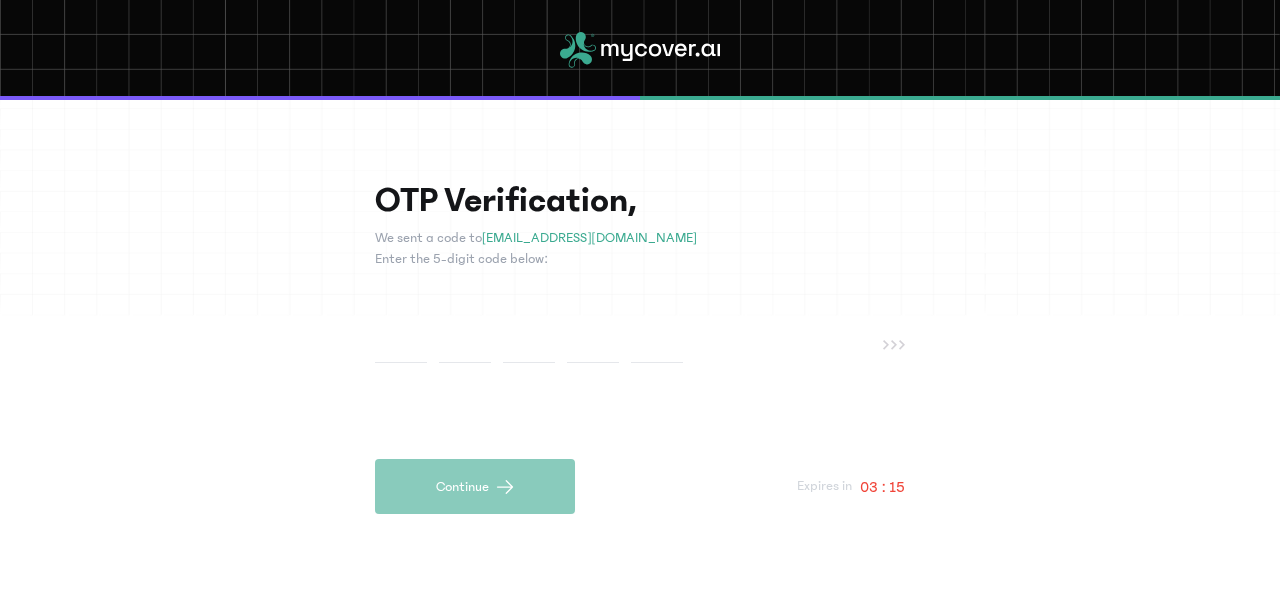 paste on "*" 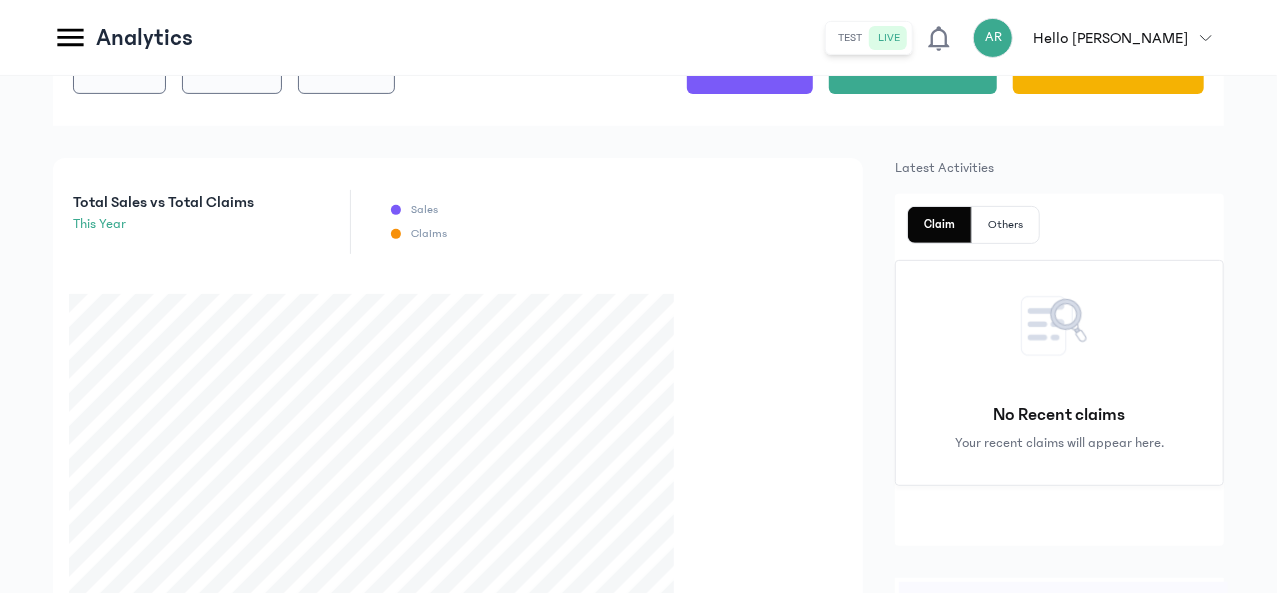 scroll, scrollTop: 288, scrollLeft: 0, axis: vertical 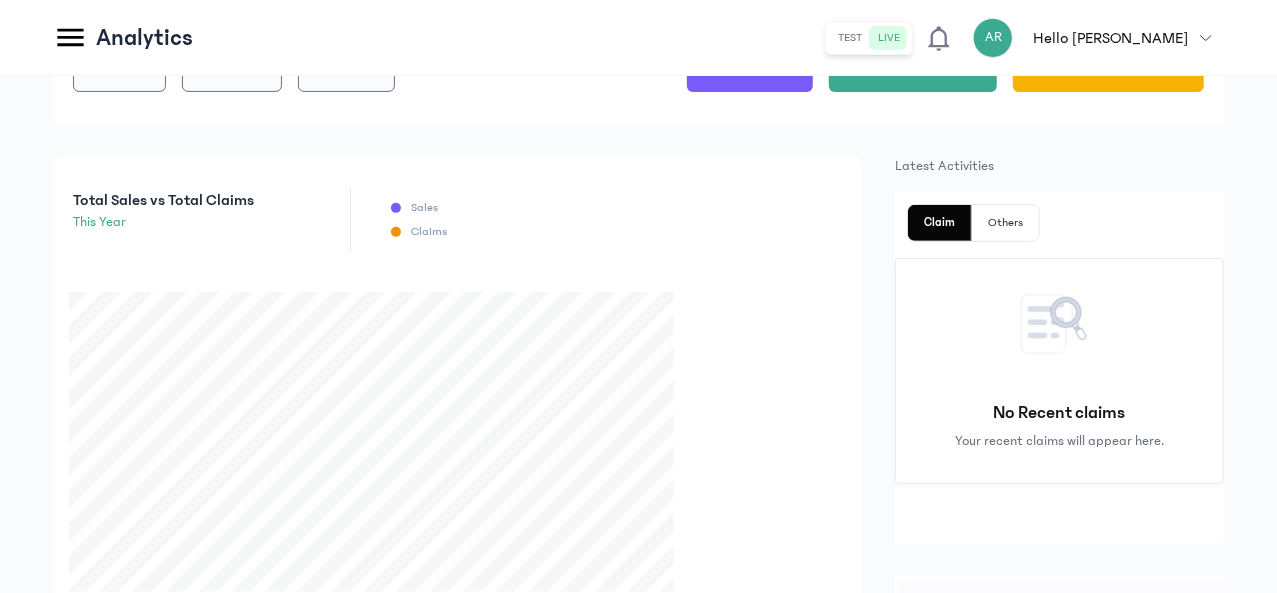 click on "Policies" at bounding box center [-167, 351] 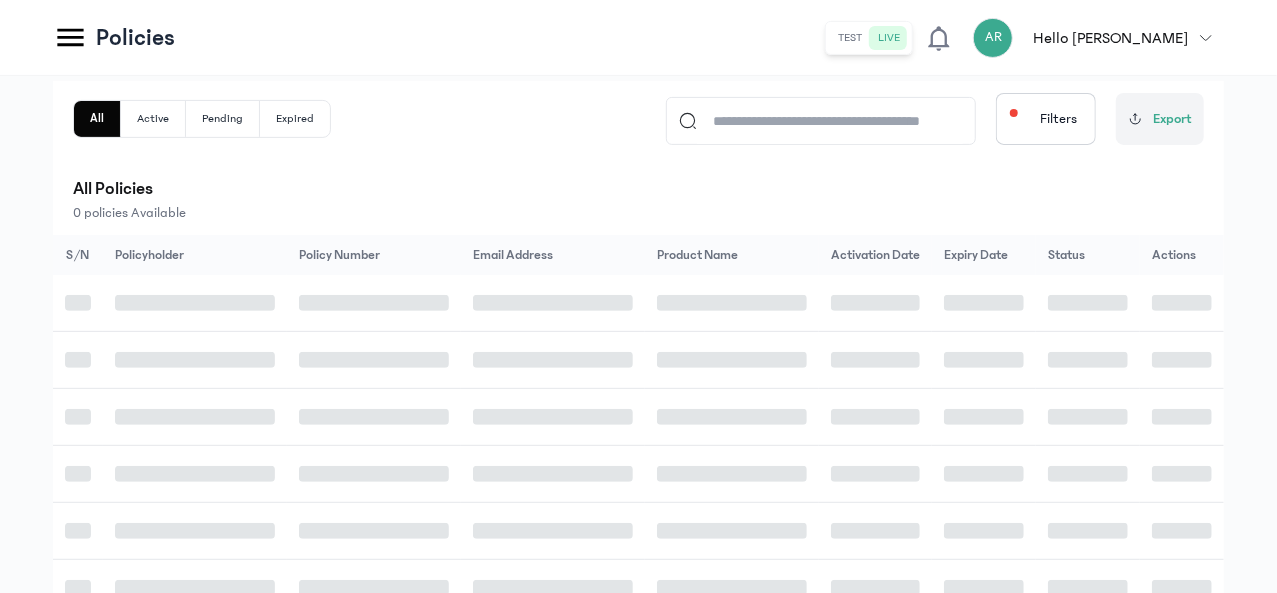 scroll, scrollTop: 0, scrollLeft: 0, axis: both 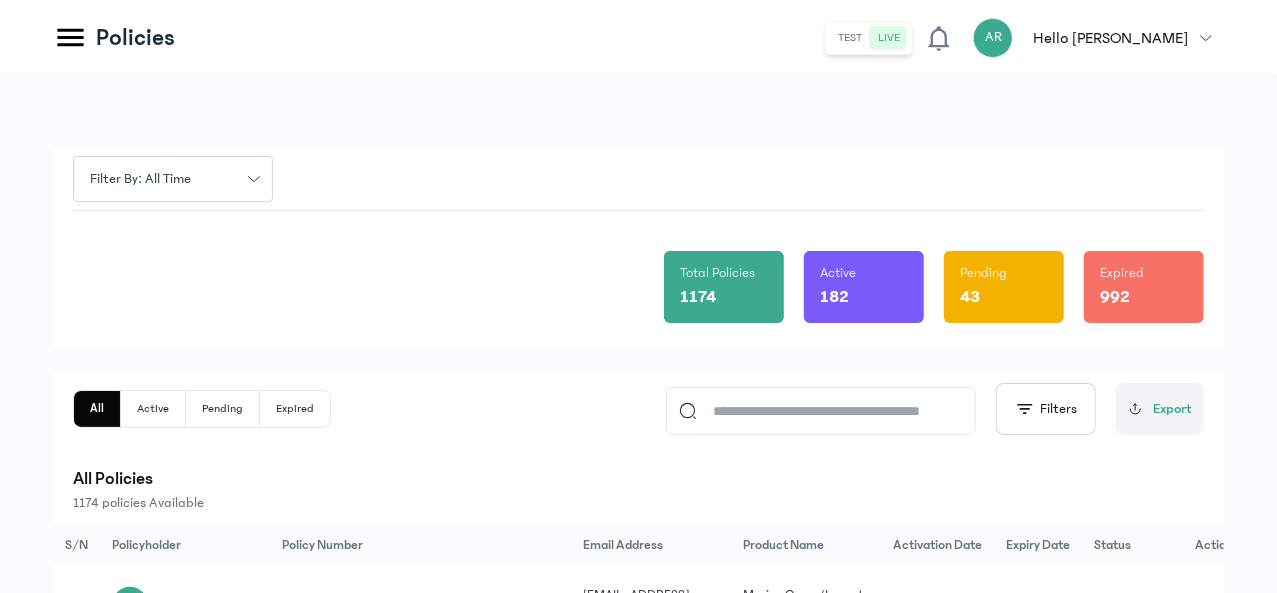 click 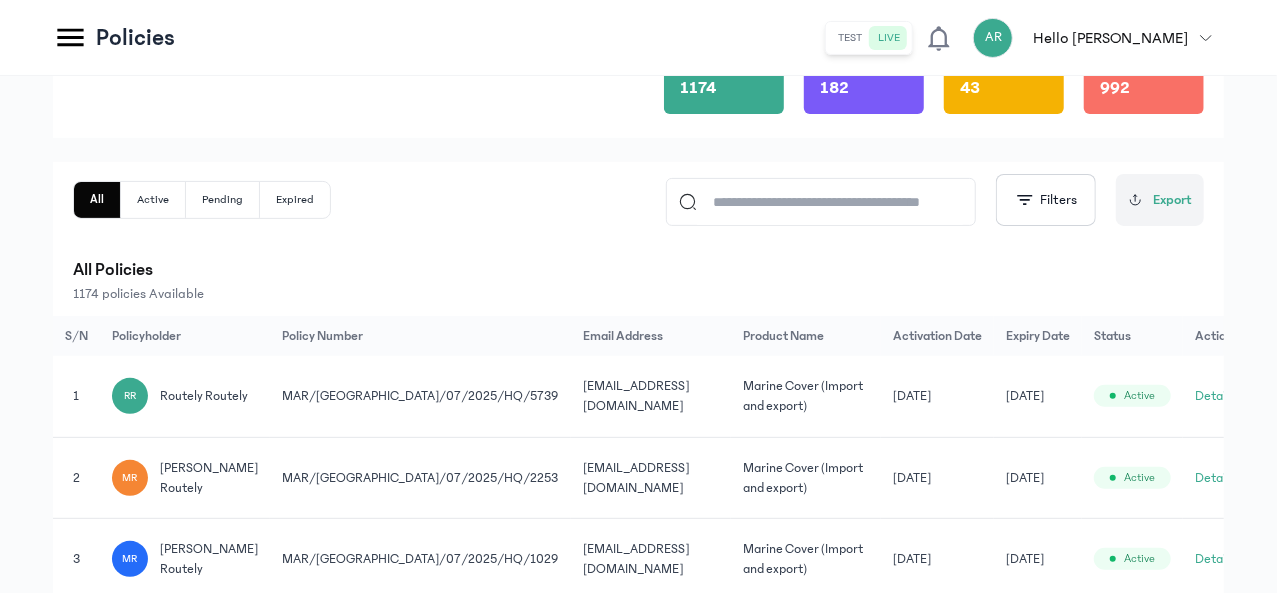 scroll, scrollTop: 0, scrollLeft: 0, axis: both 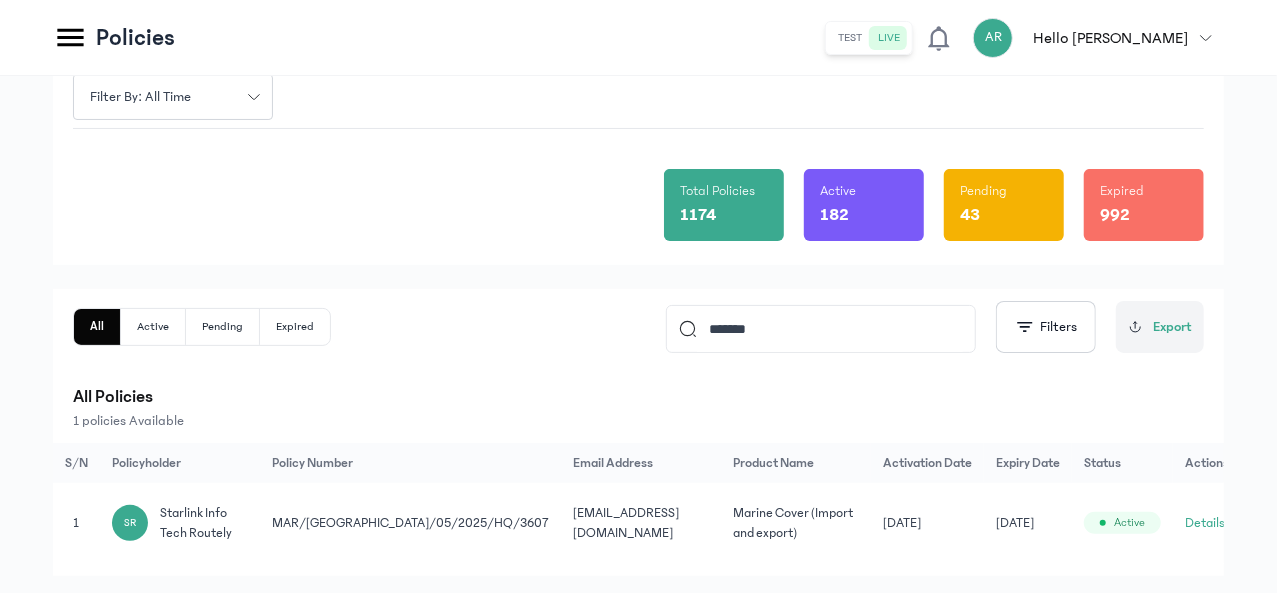 type on "*******" 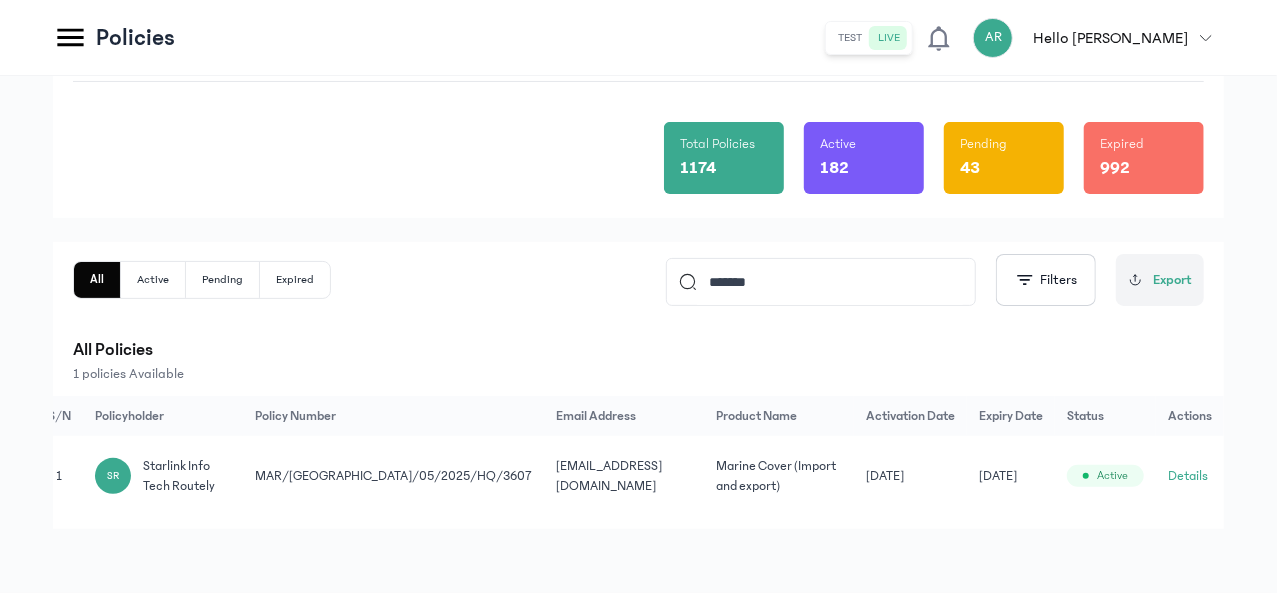scroll, scrollTop: 0, scrollLeft: 159, axis: horizontal 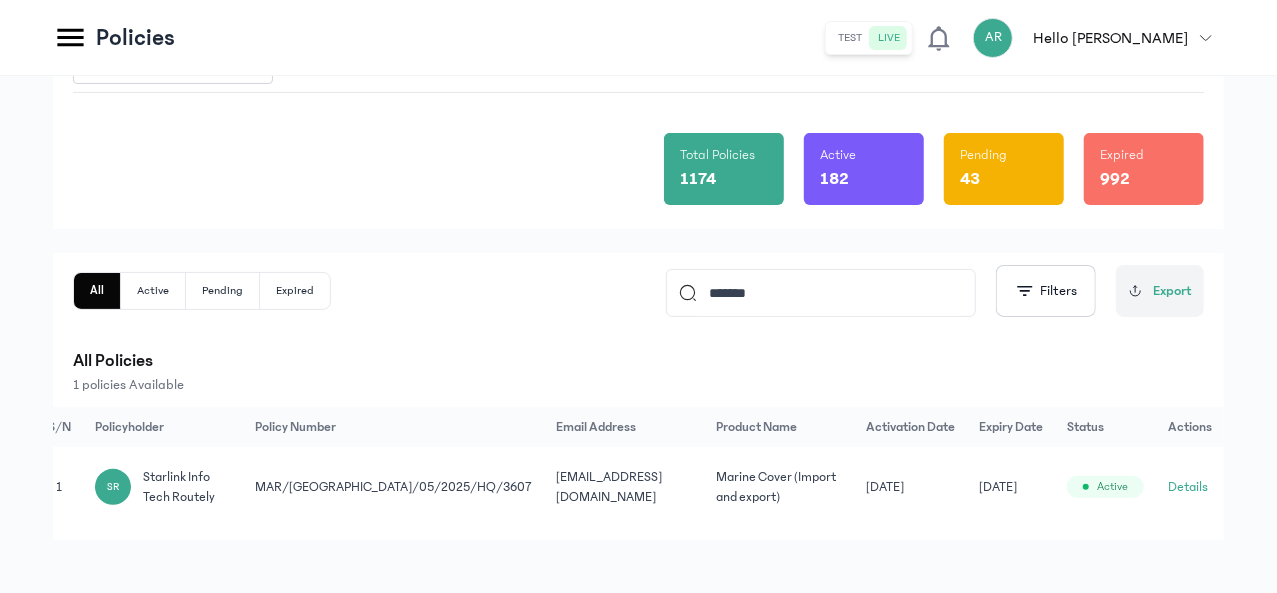click on "Details" 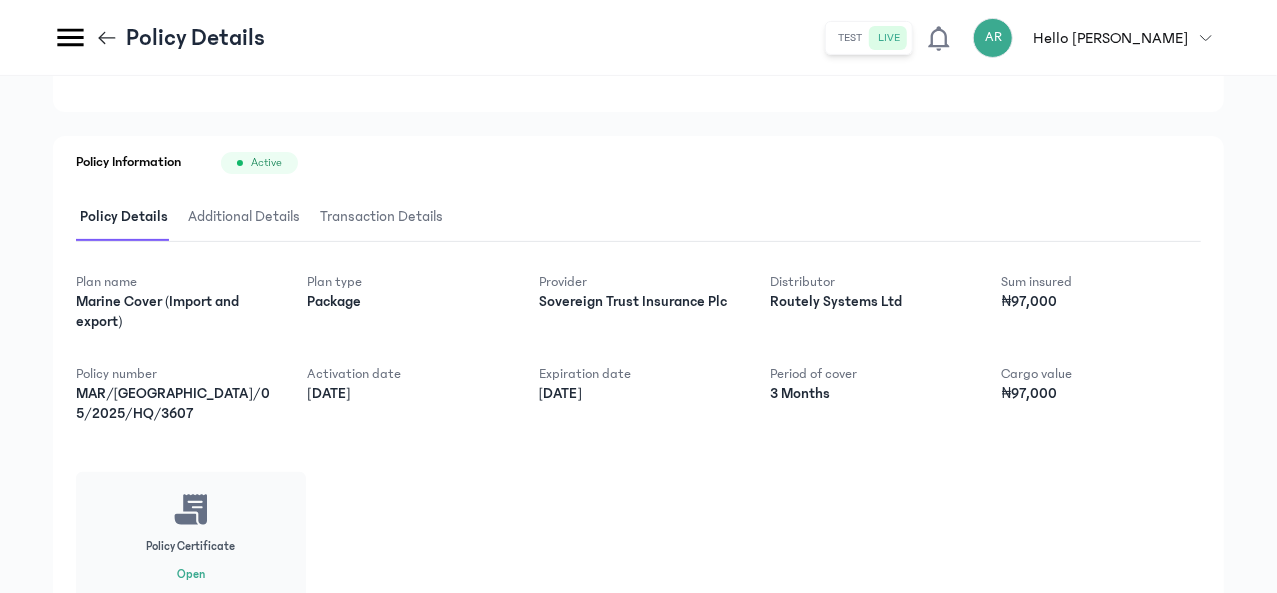 scroll, scrollTop: 230, scrollLeft: 0, axis: vertical 